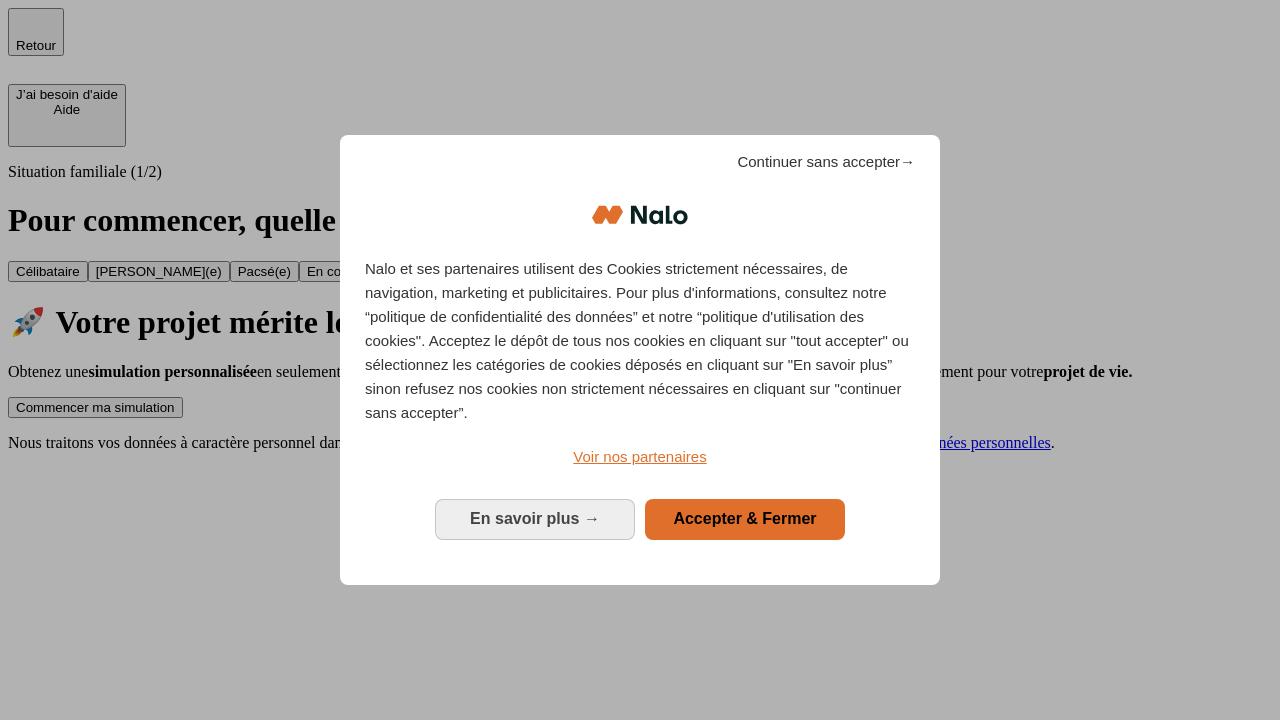scroll, scrollTop: 0, scrollLeft: 0, axis: both 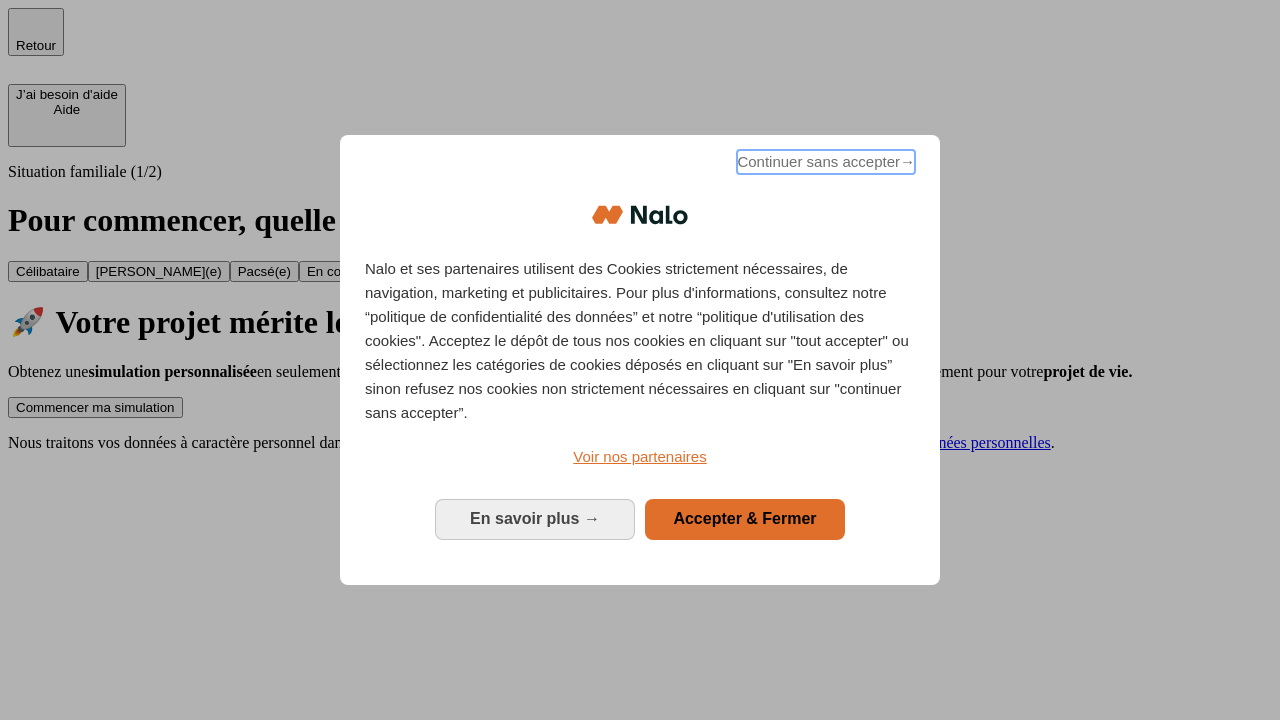 click on "Continuer sans accepter  →" at bounding box center (826, 162) 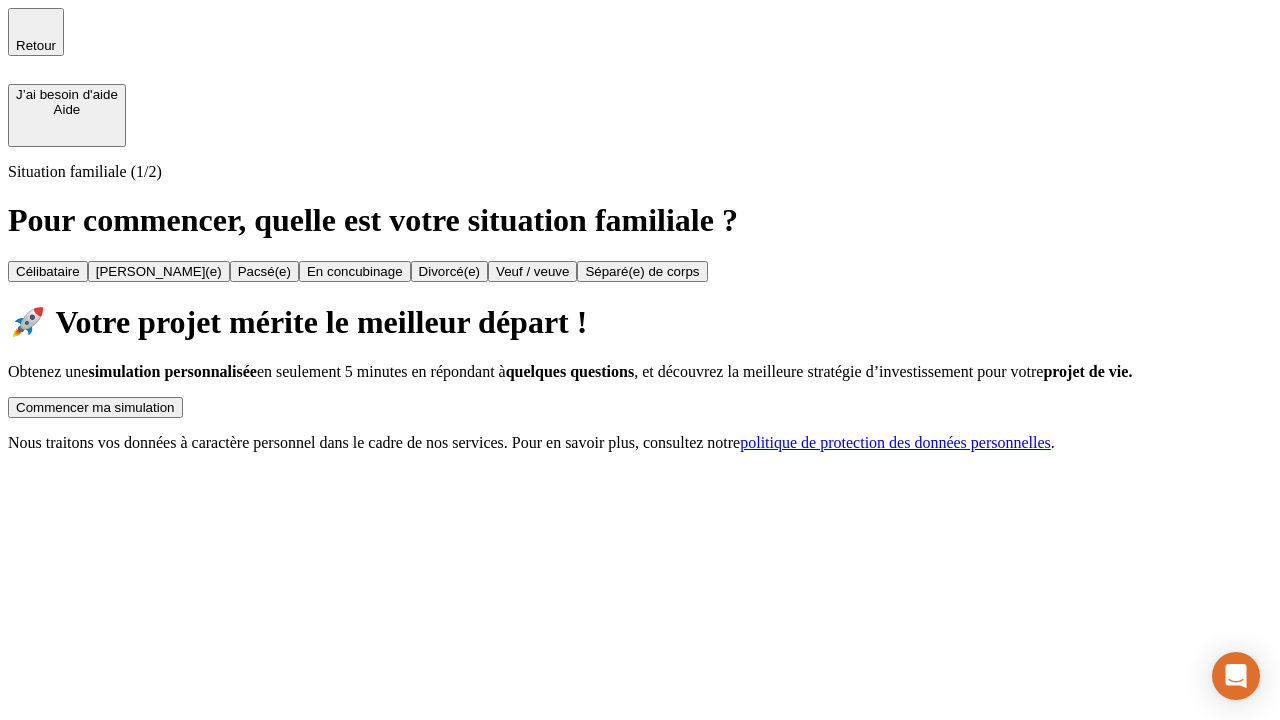 click on "Commencer ma simulation" at bounding box center (95, 407) 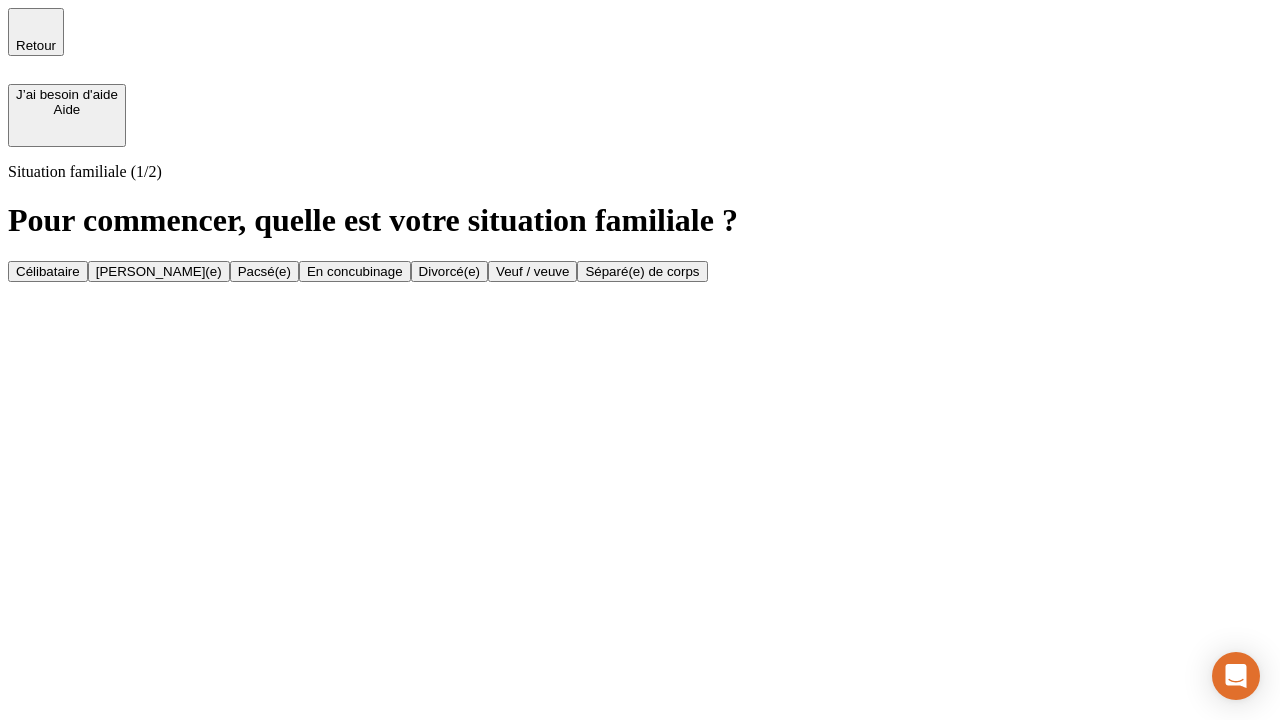 click on "[PERSON_NAME](e)" at bounding box center [159, 271] 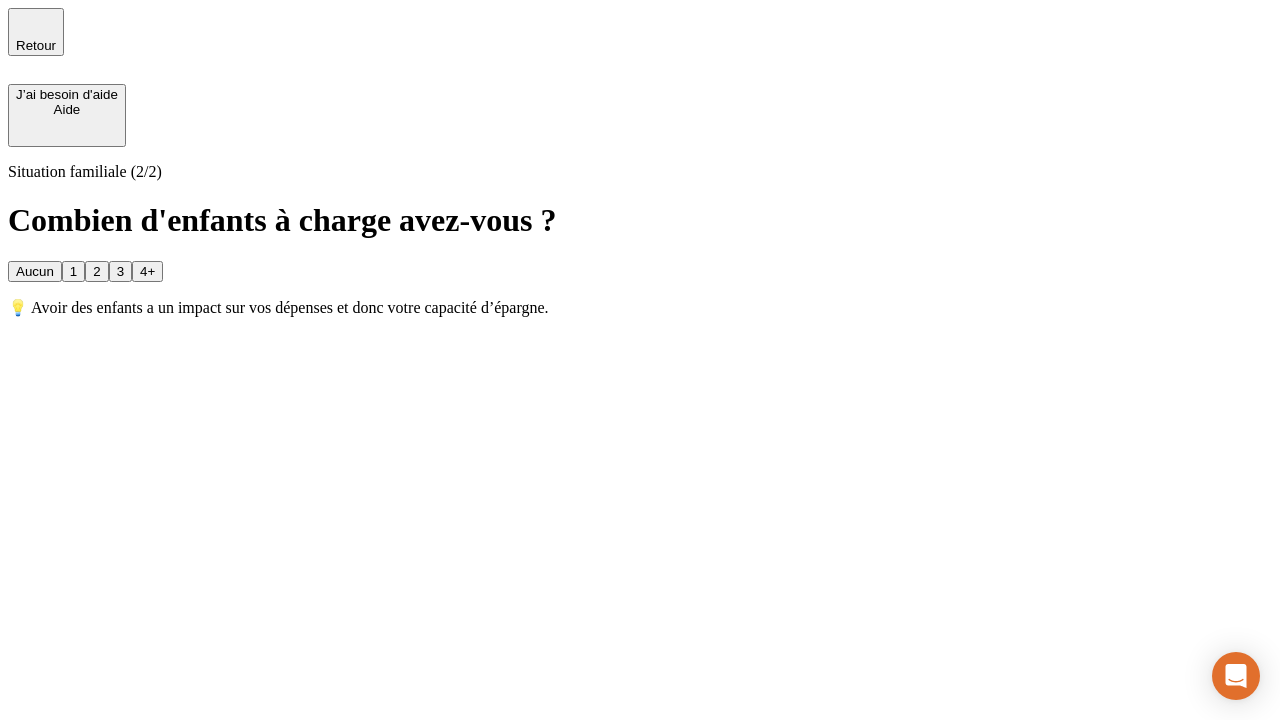 click on "1" at bounding box center (73, 271) 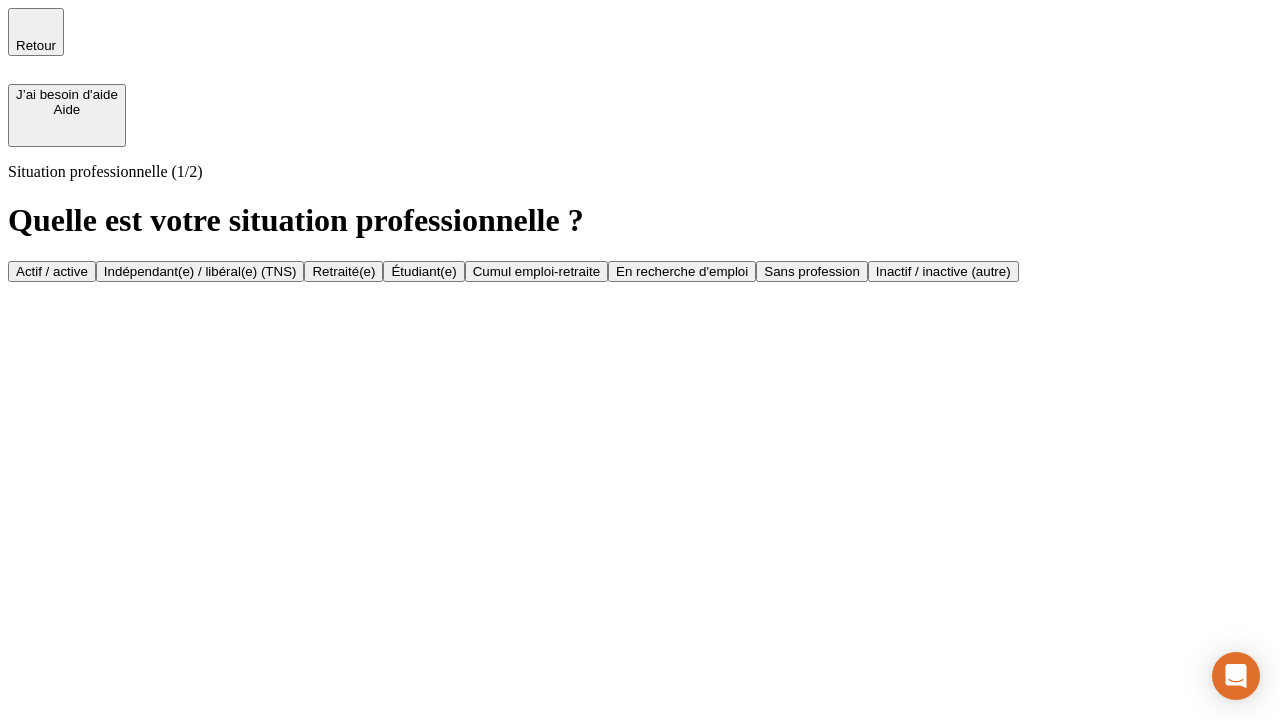 click on "Actif / active" at bounding box center (52, 271) 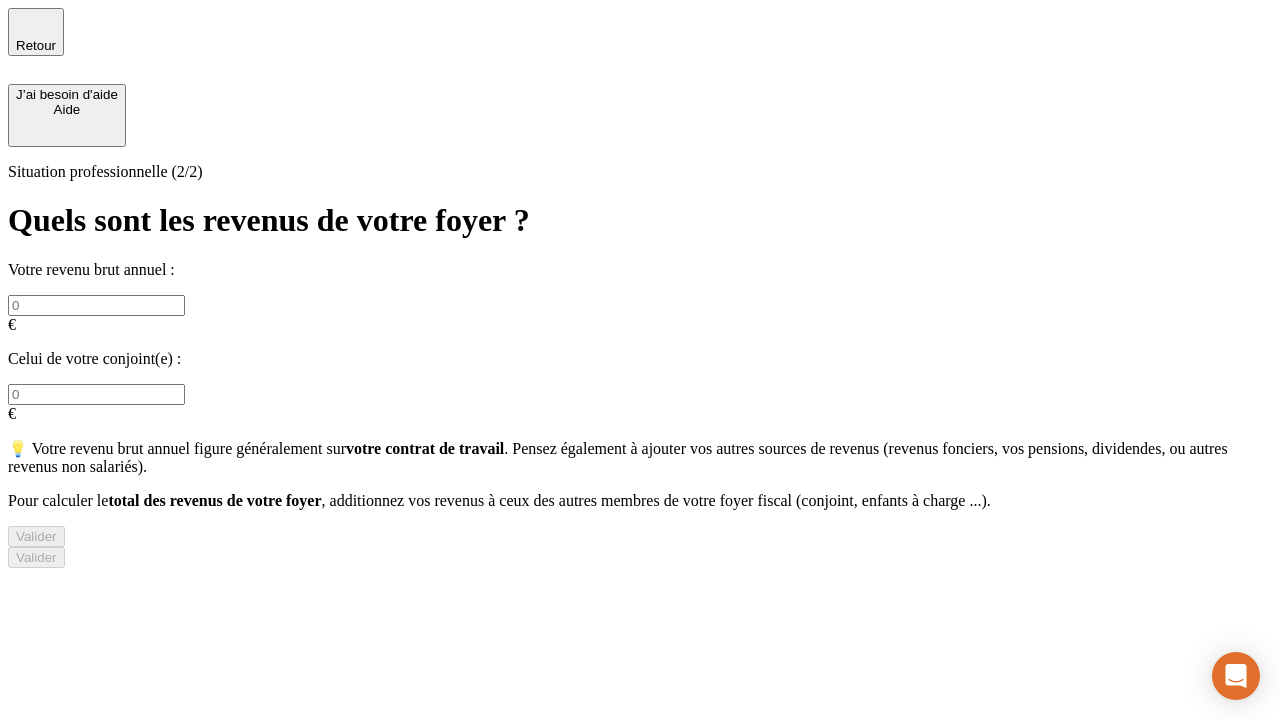 click at bounding box center [96, 305] 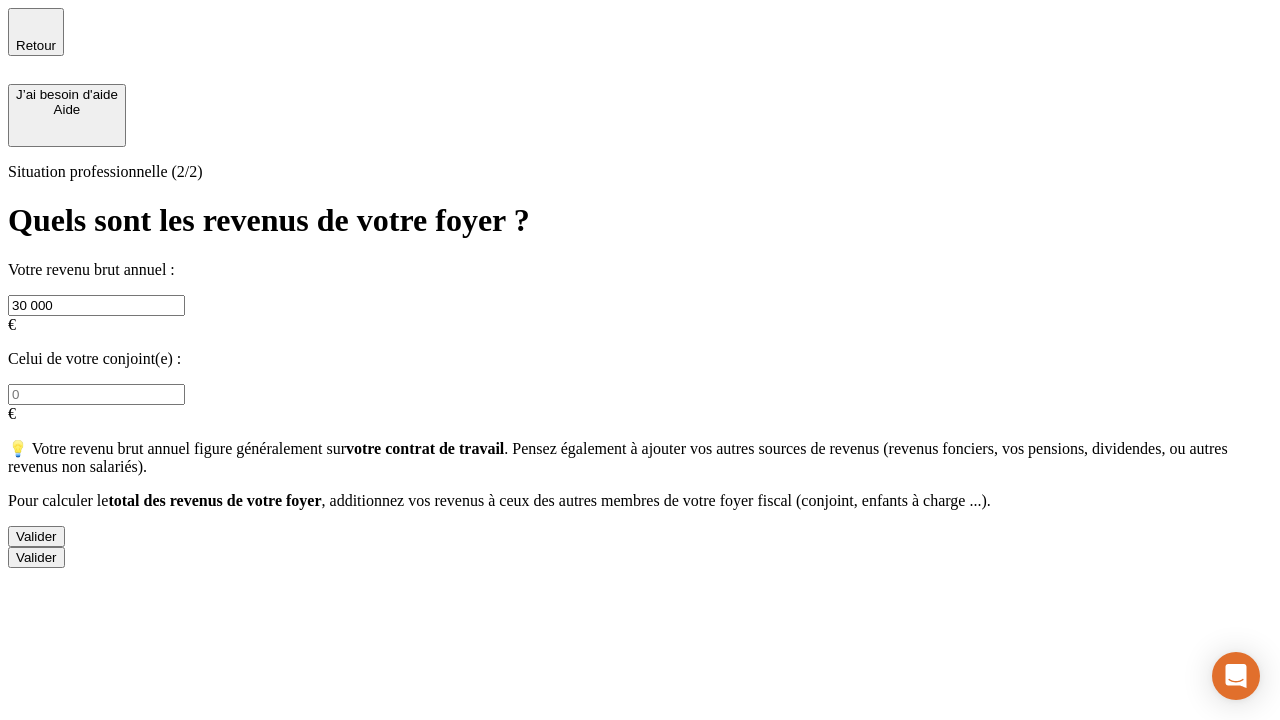 type on "30 000" 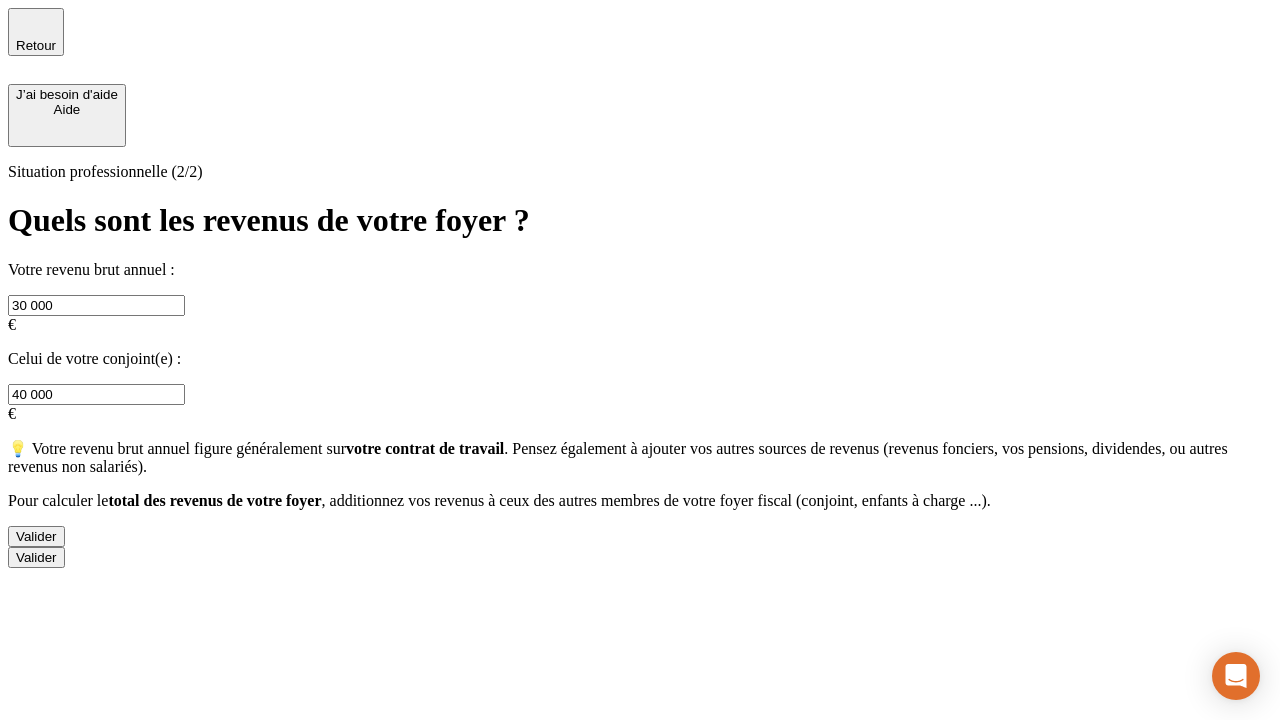 click on "Valider" at bounding box center (36, 536) 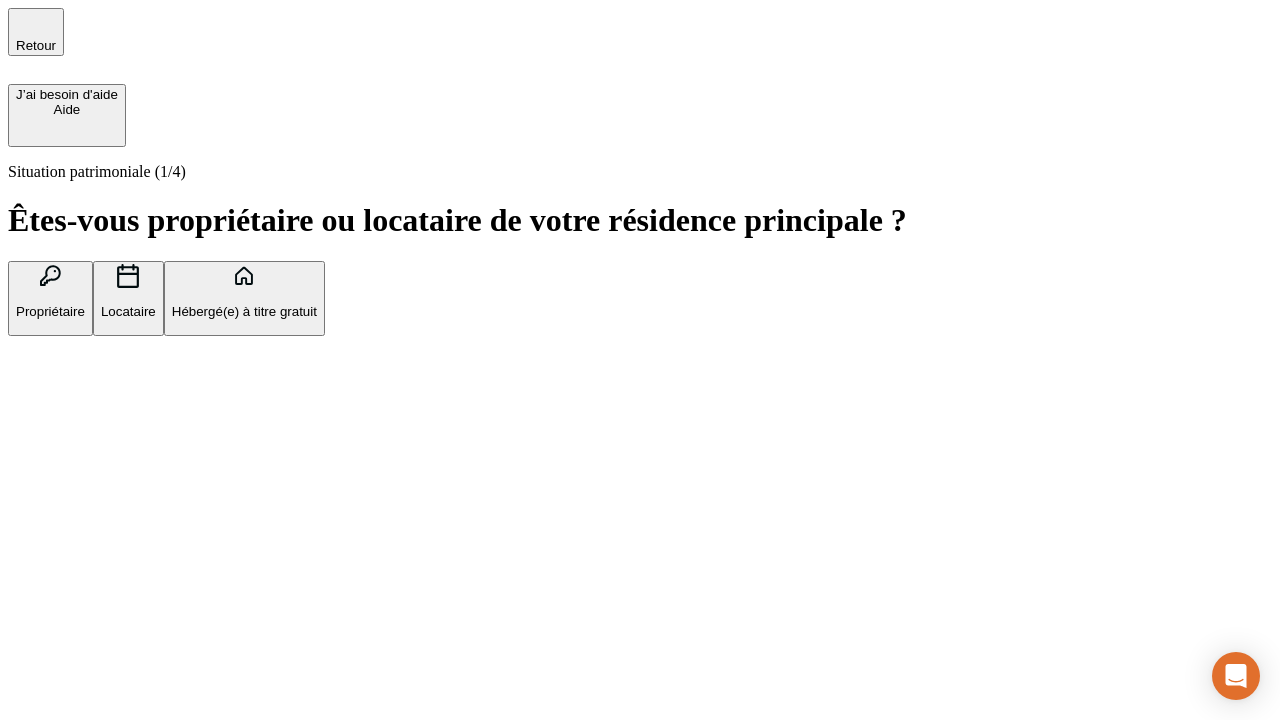 click on "Propriétaire" at bounding box center [50, 311] 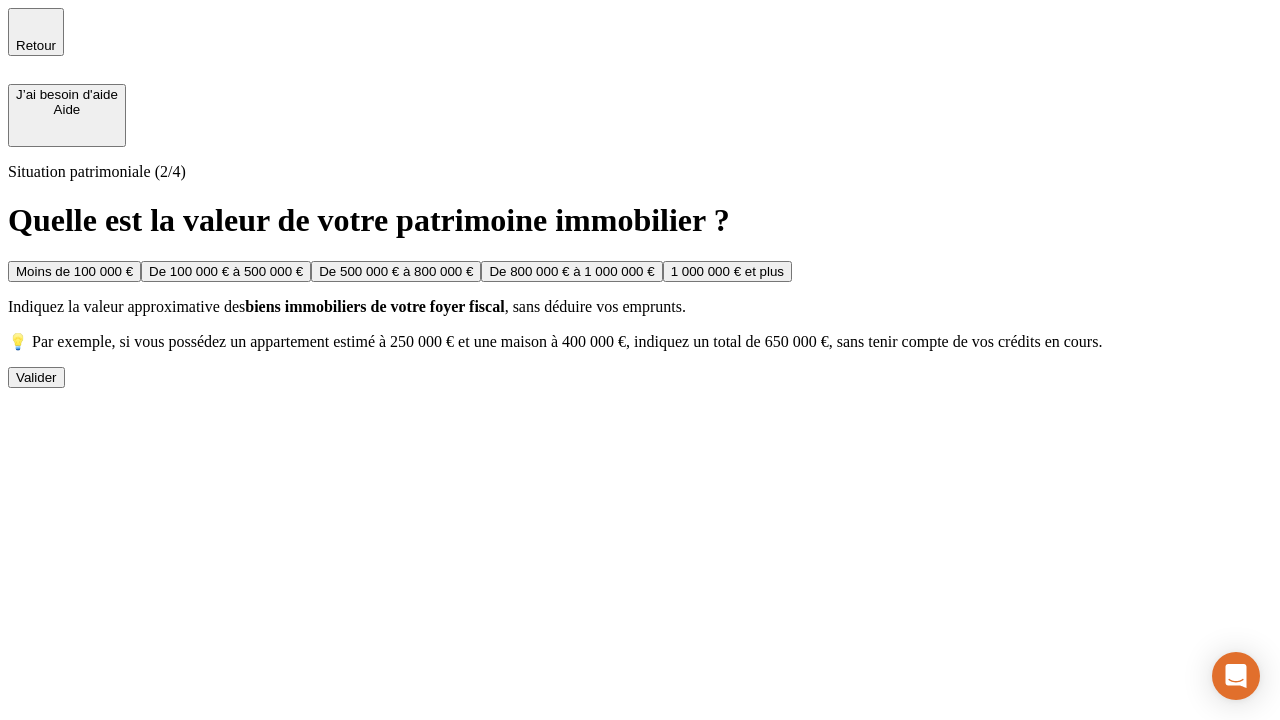 click on "De 100 000 € à 500 000 €" at bounding box center [226, 271] 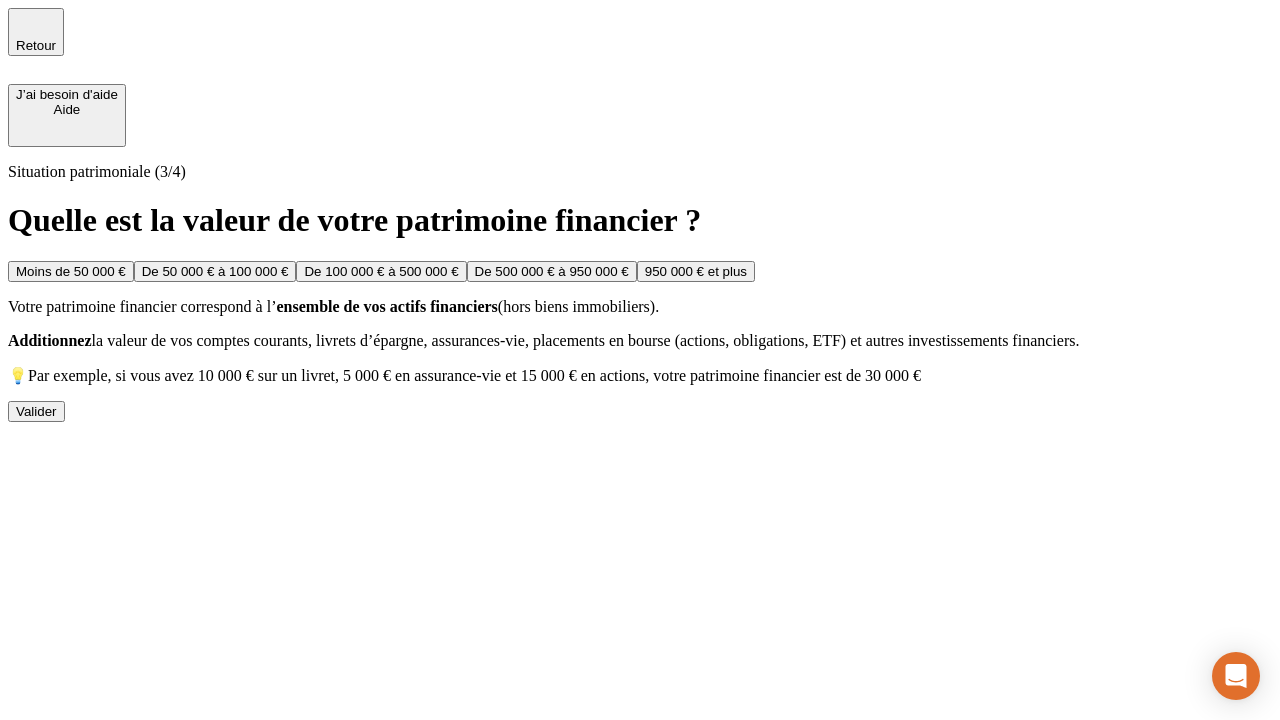 click on "Moins de 50 000 €" at bounding box center (71, 271) 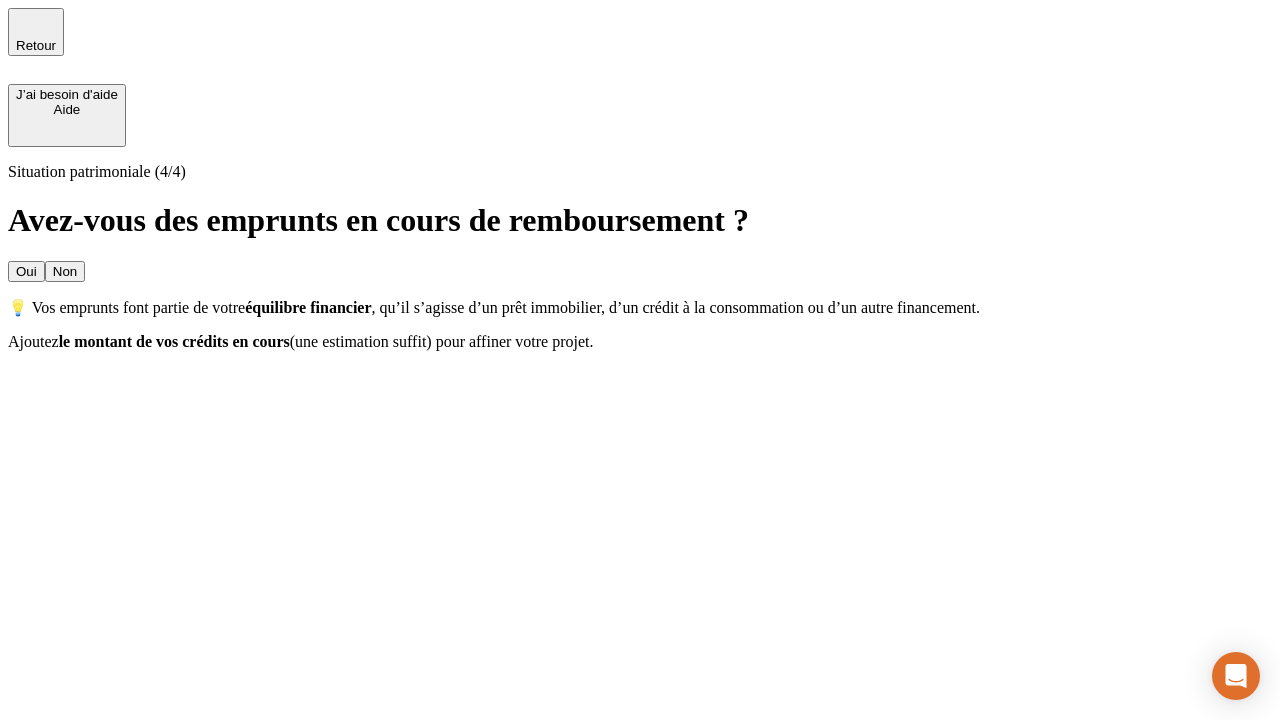 click on "Oui" at bounding box center [26, 271] 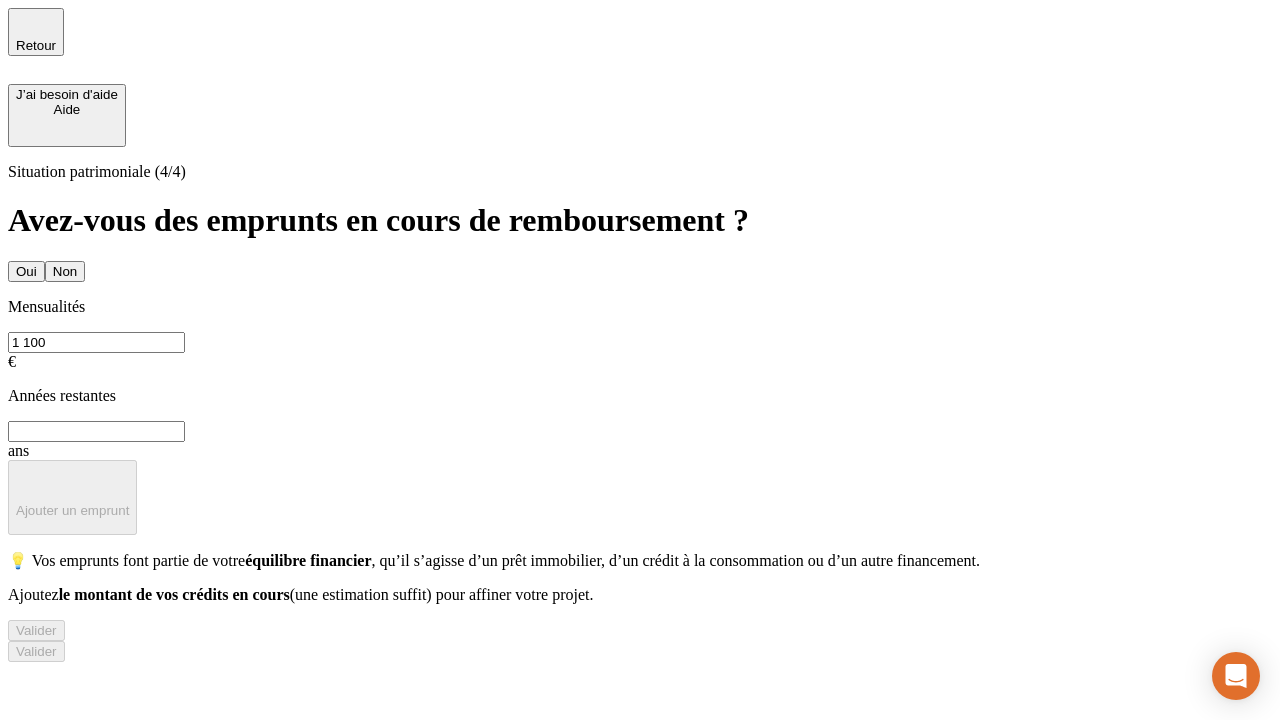 type on "1 100" 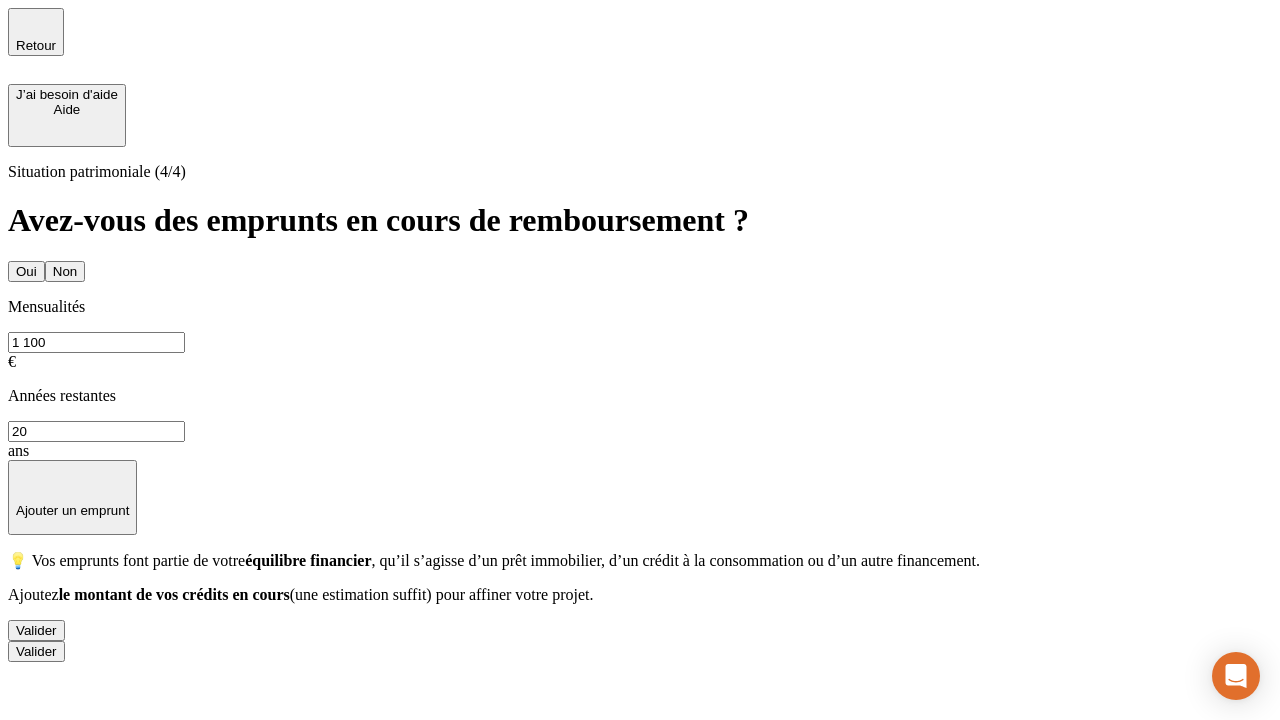 click on "Valider" at bounding box center [36, 630] 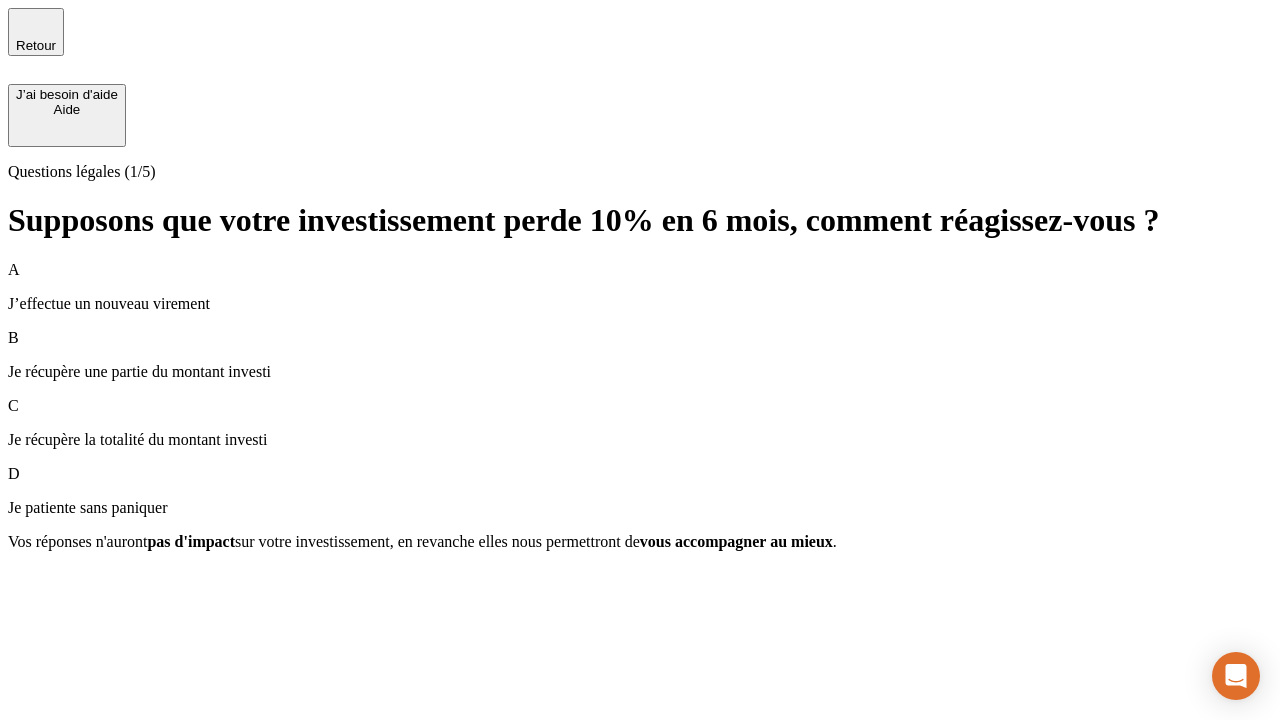 click on "Je récupère une partie du montant investi" at bounding box center (640, 372) 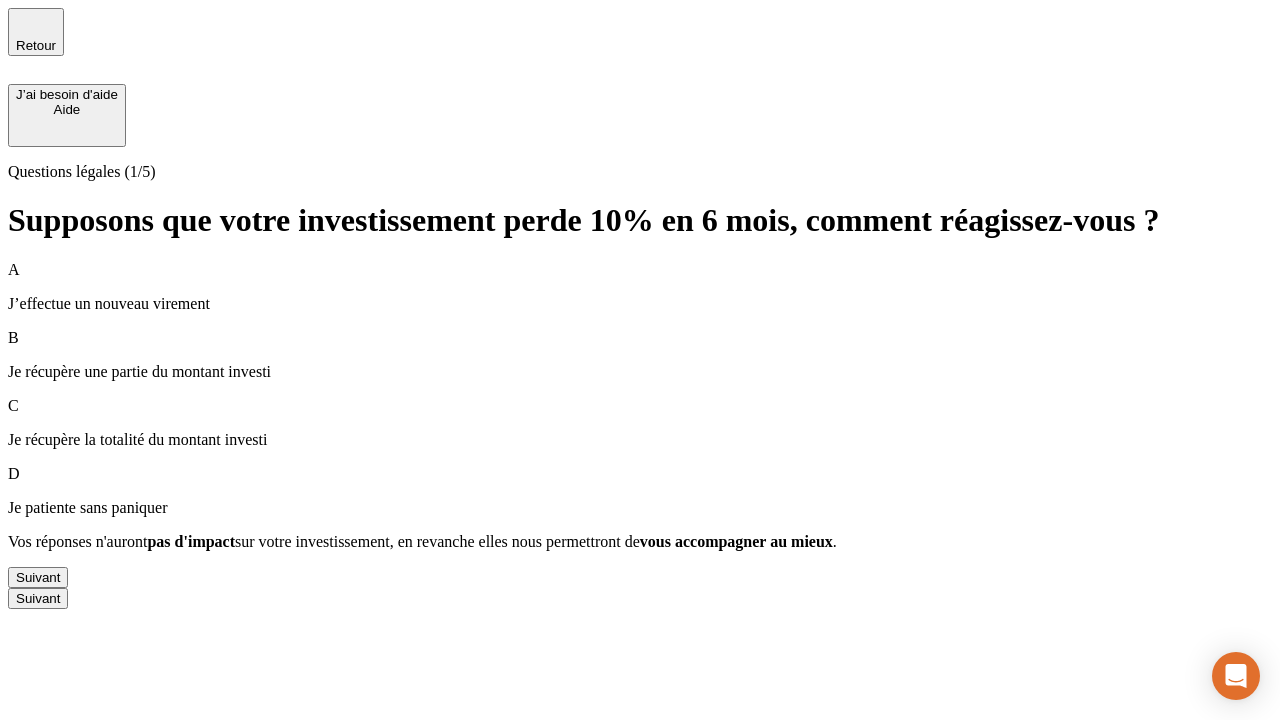 click on "Suivant" at bounding box center (38, 577) 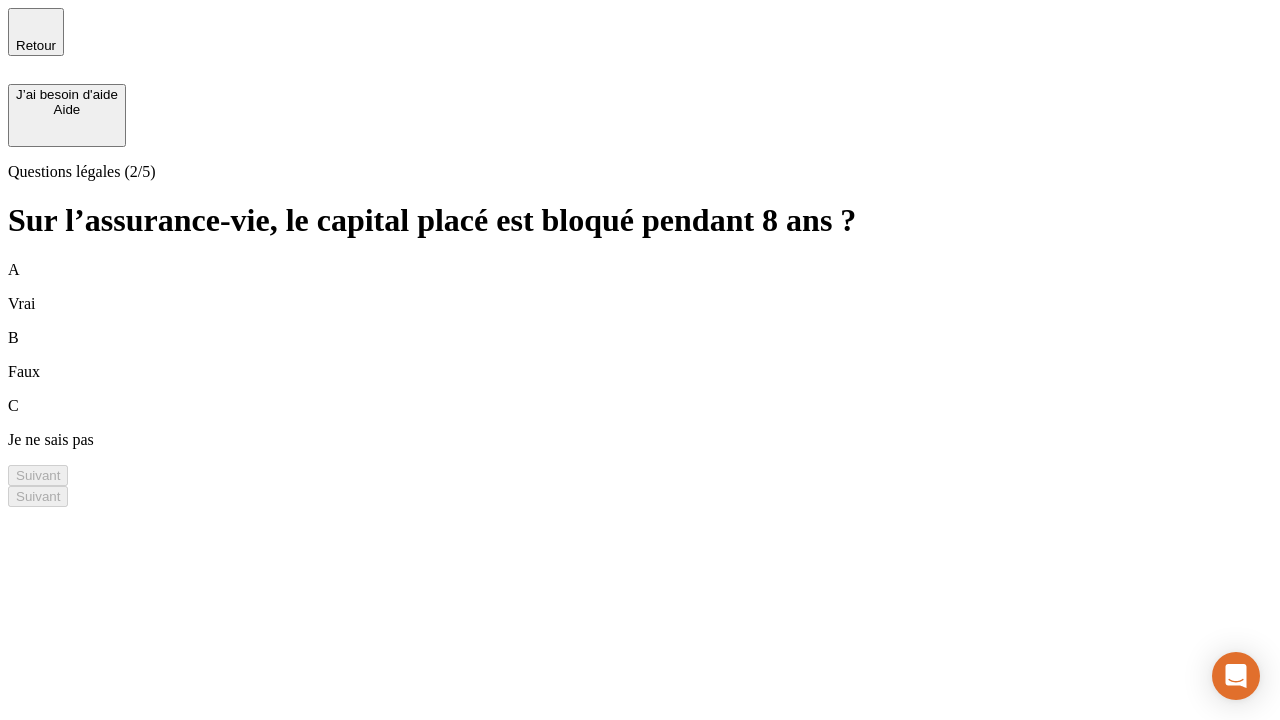 click on "A Vrai" at bounding box center [640, 287] 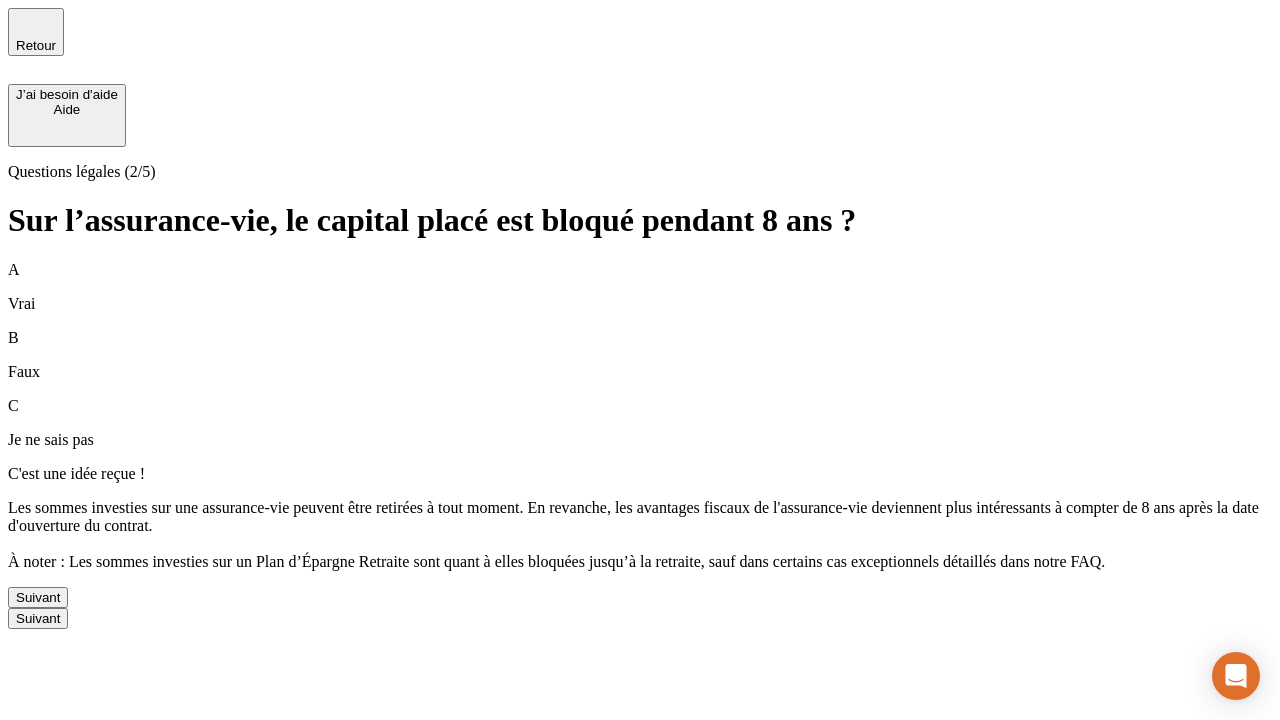 click on "Suivant" at bounding box center [38, 597] 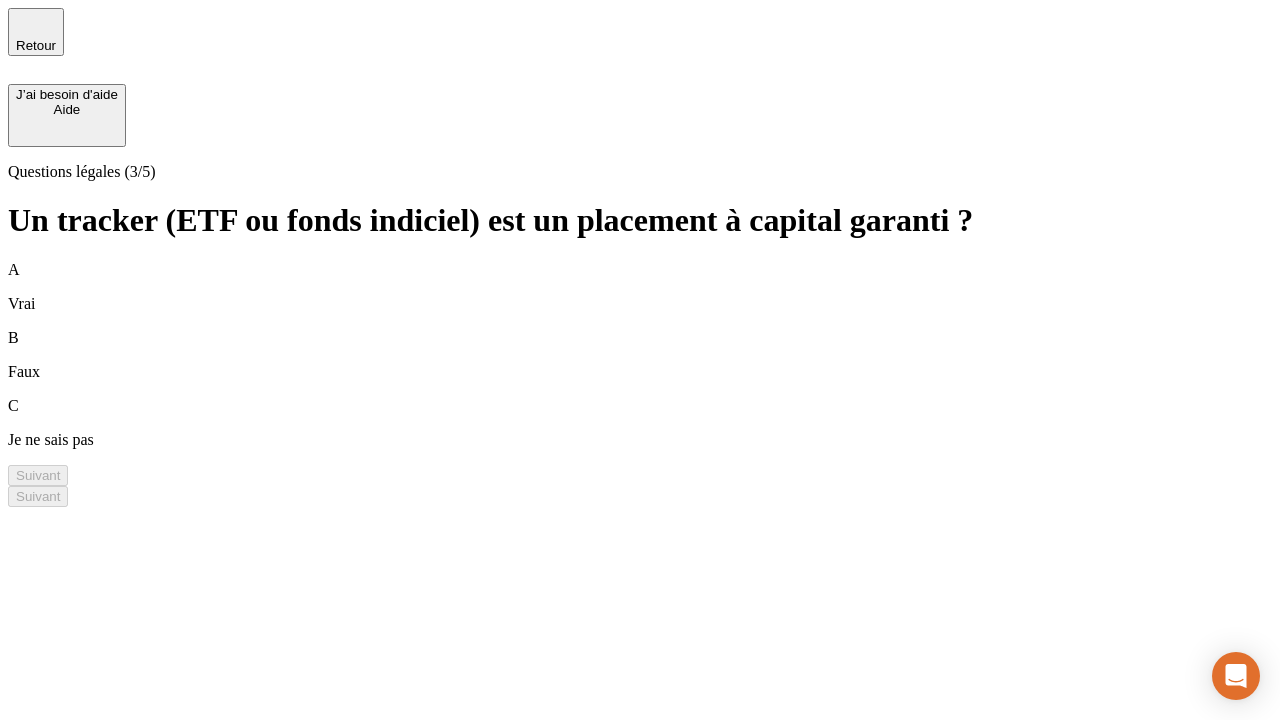 scroll, scrollTop: 0, scrollLeft: 0, axis: both 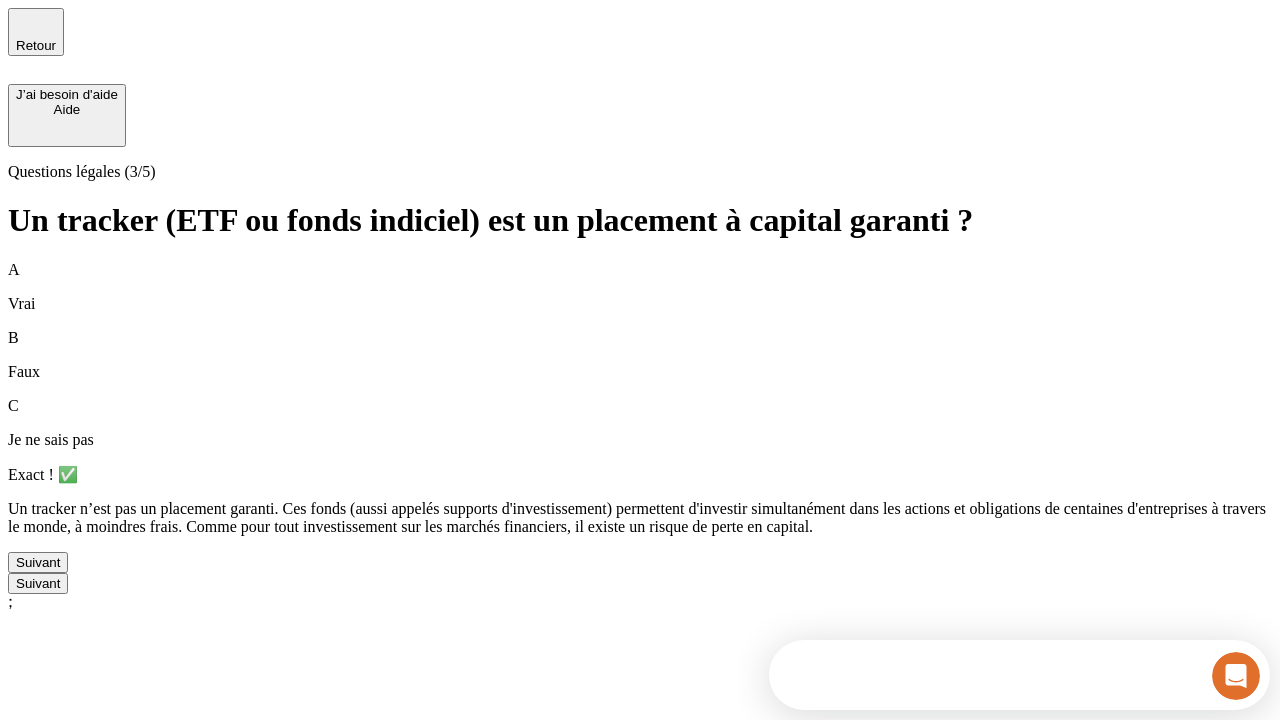 click on "Suivant" at bounding box center [38, 562] 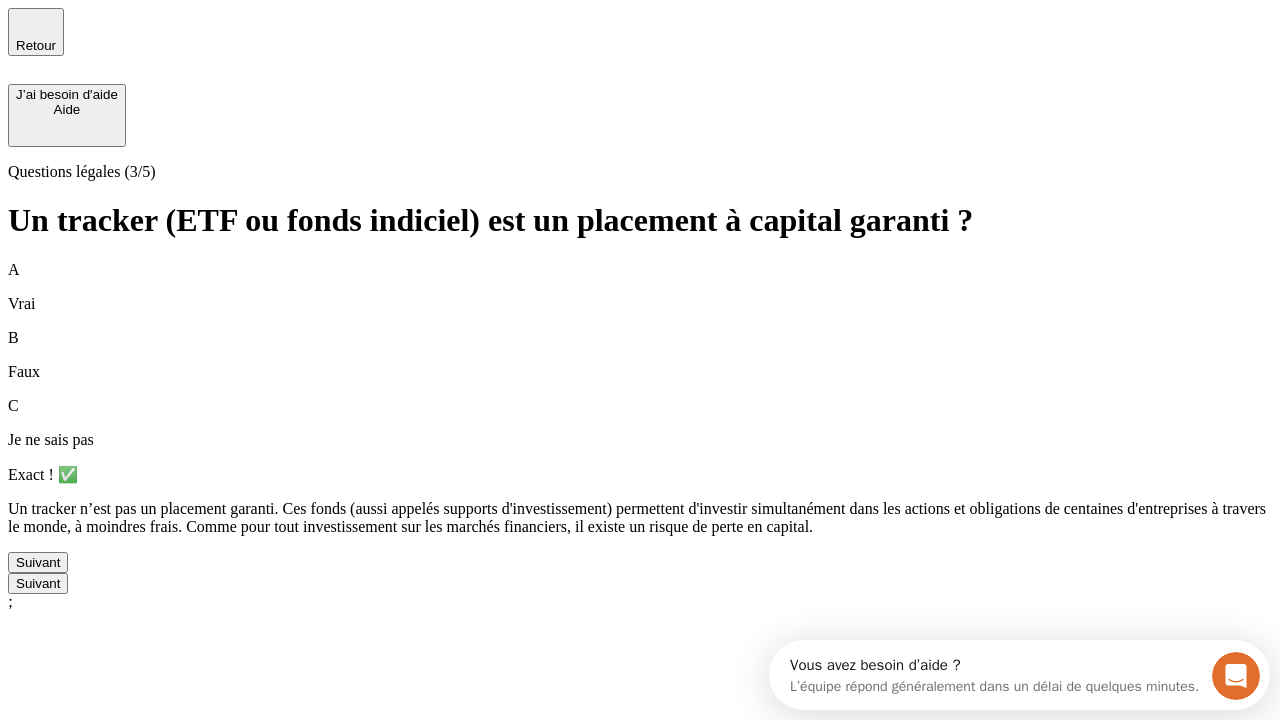 scroll, scrollTop: 0, scrollLeft: 0, axis: both 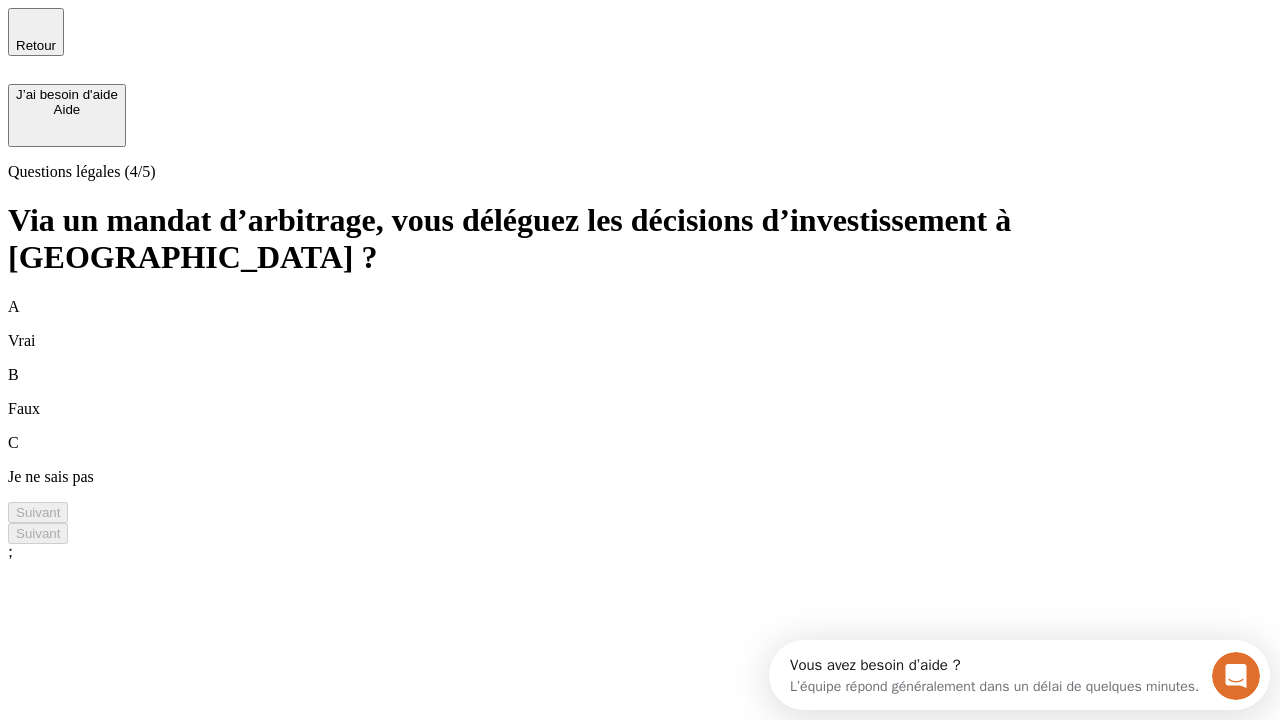 click on "A Vrai" at bounding box center [640, 324] 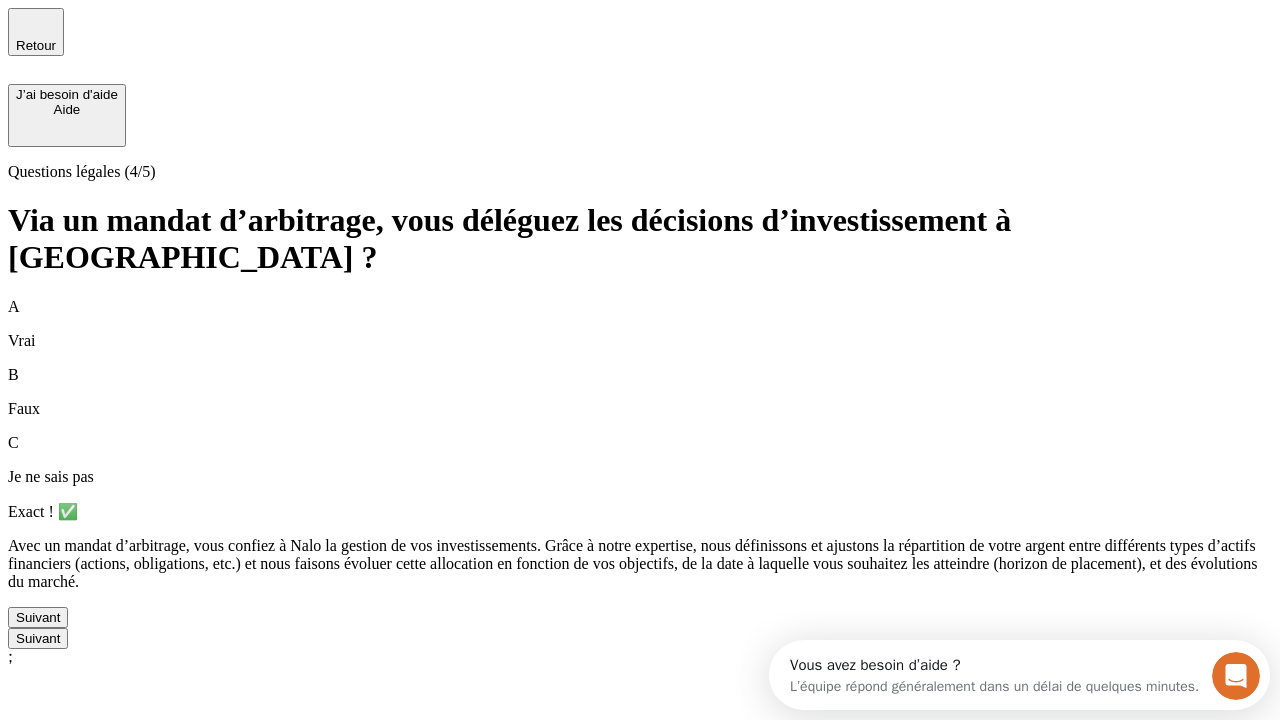 click on "Suivant" at bounding box center (38, 617) 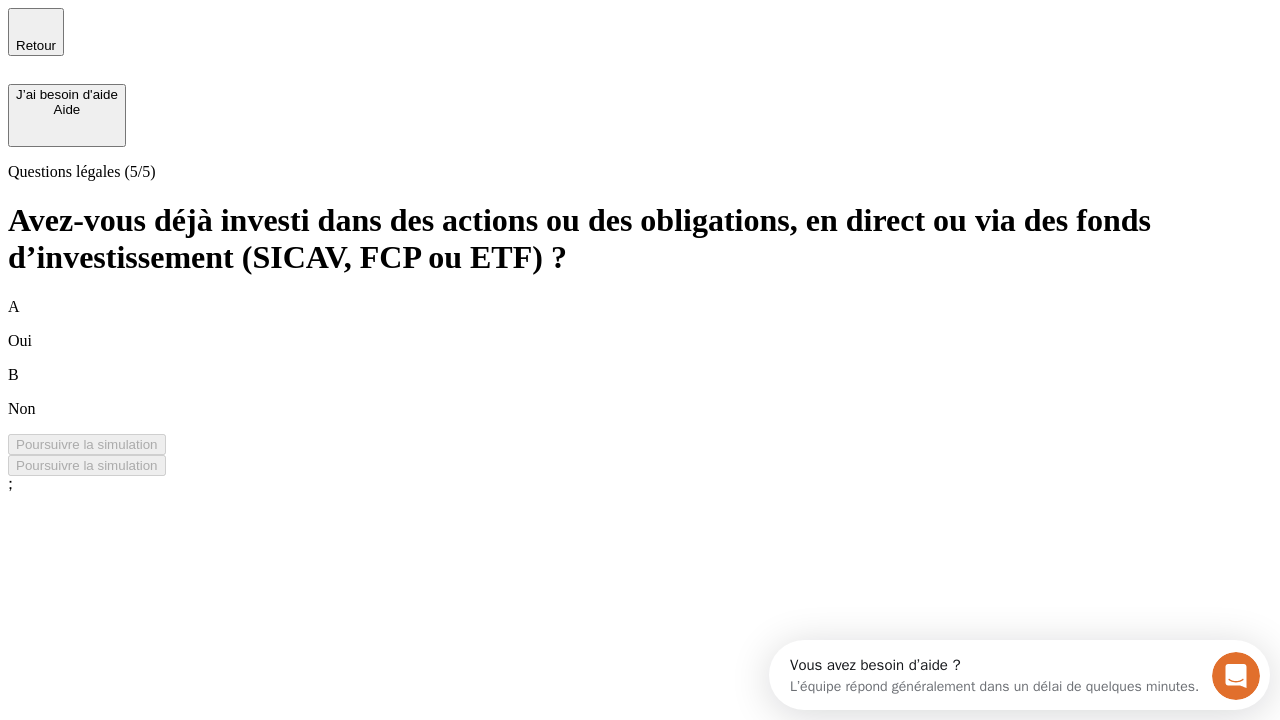 click on "B Non" at bounding box center [640, 392] 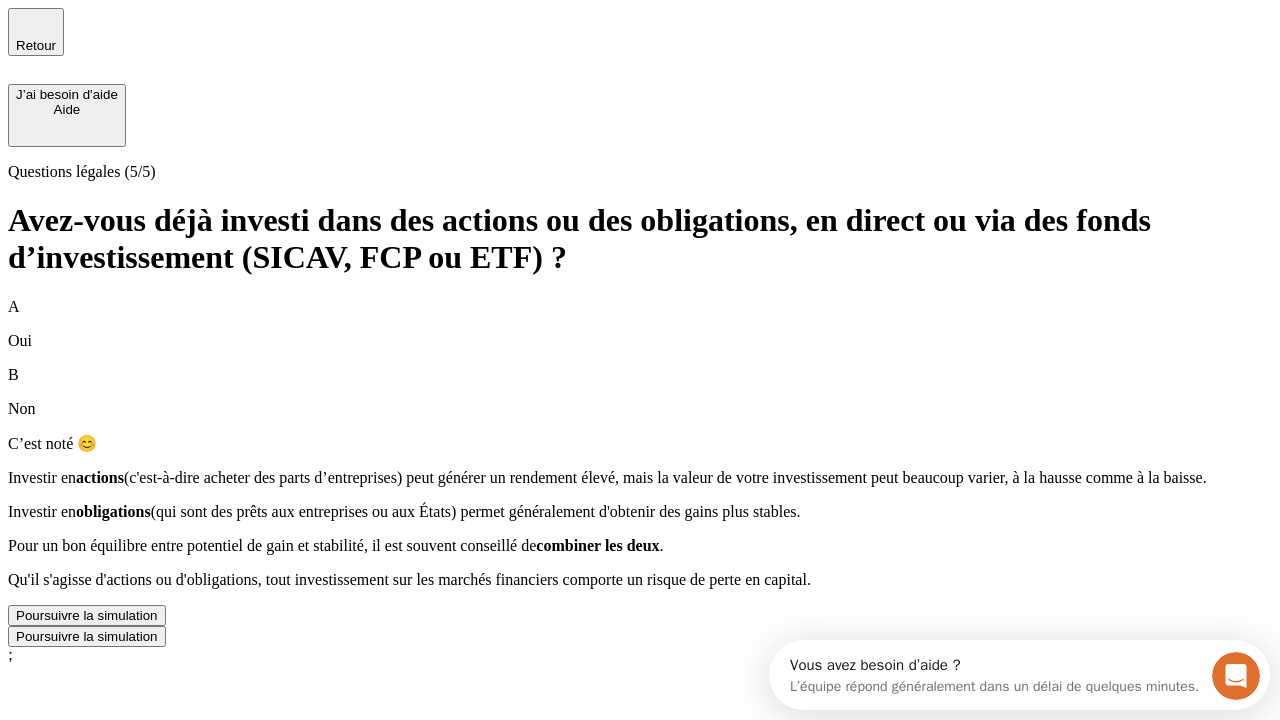 click on "Poursuivre la simulation" at bounding box center (87, 615) 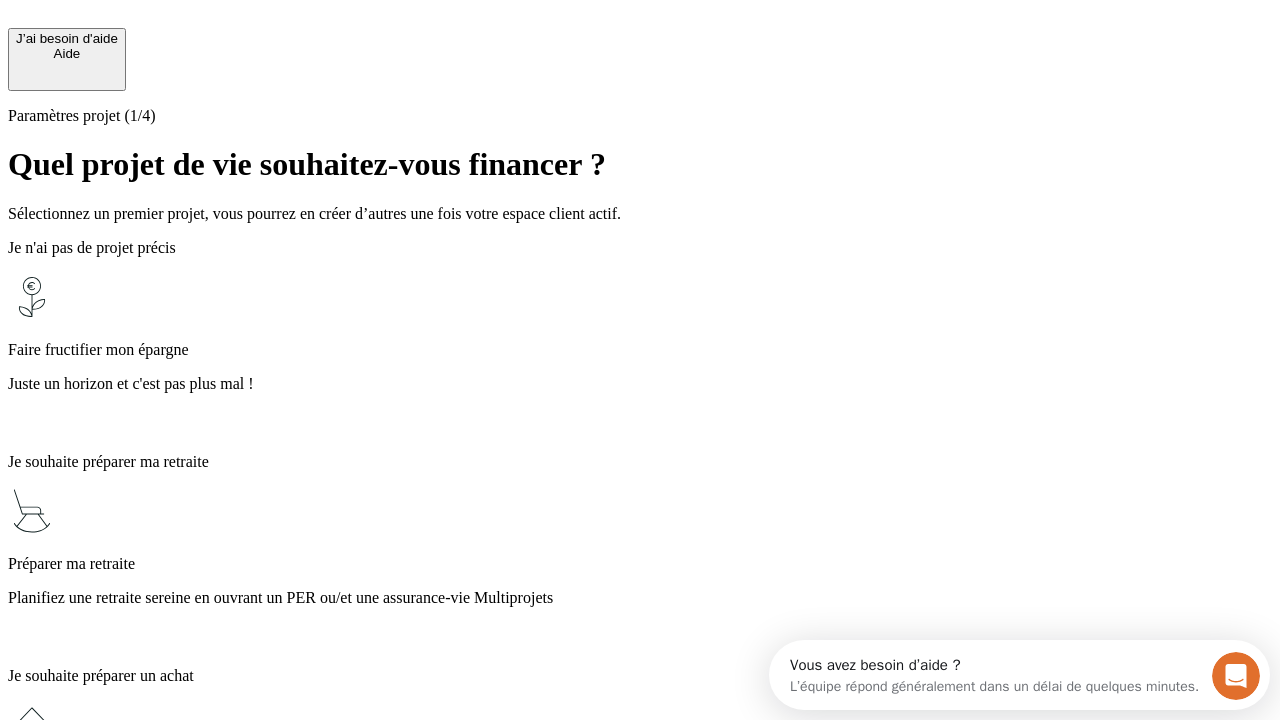 click on "Juste un horizon et c'est pas plus mal !" at bounding box center [640, 384] 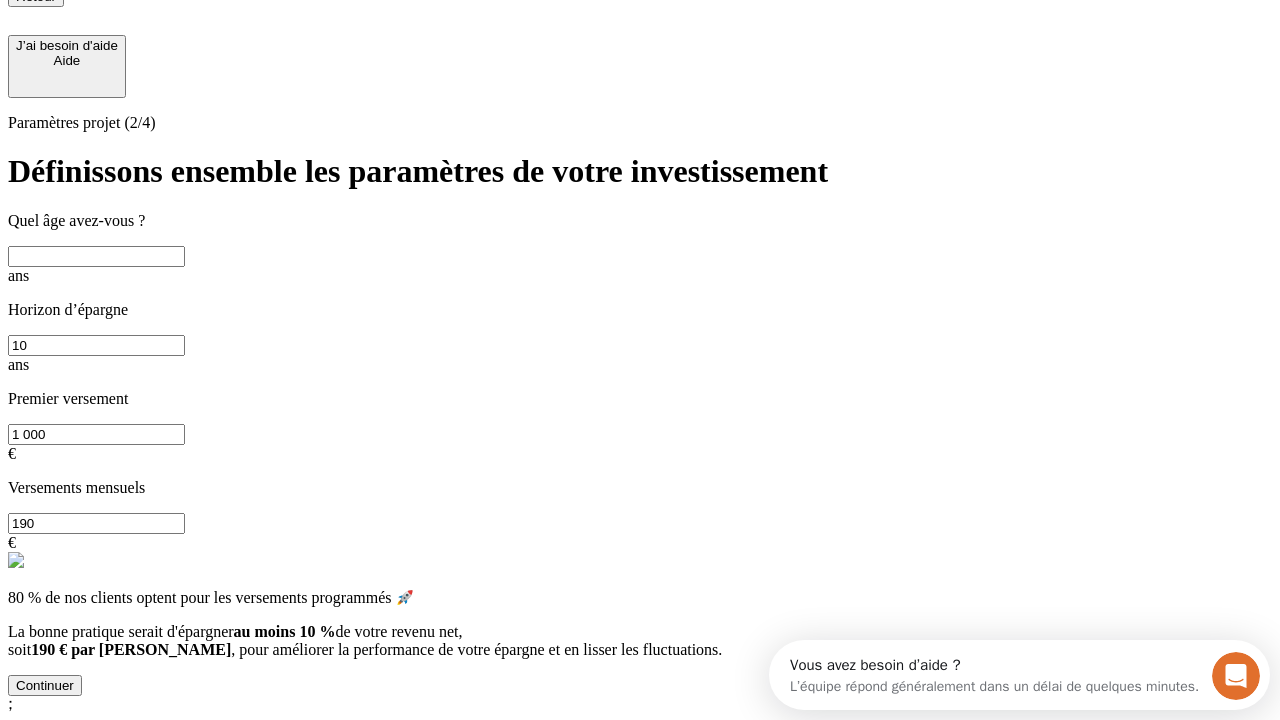 scroll, scrollTop: 30, scrollLeft: 0, axis: vertical 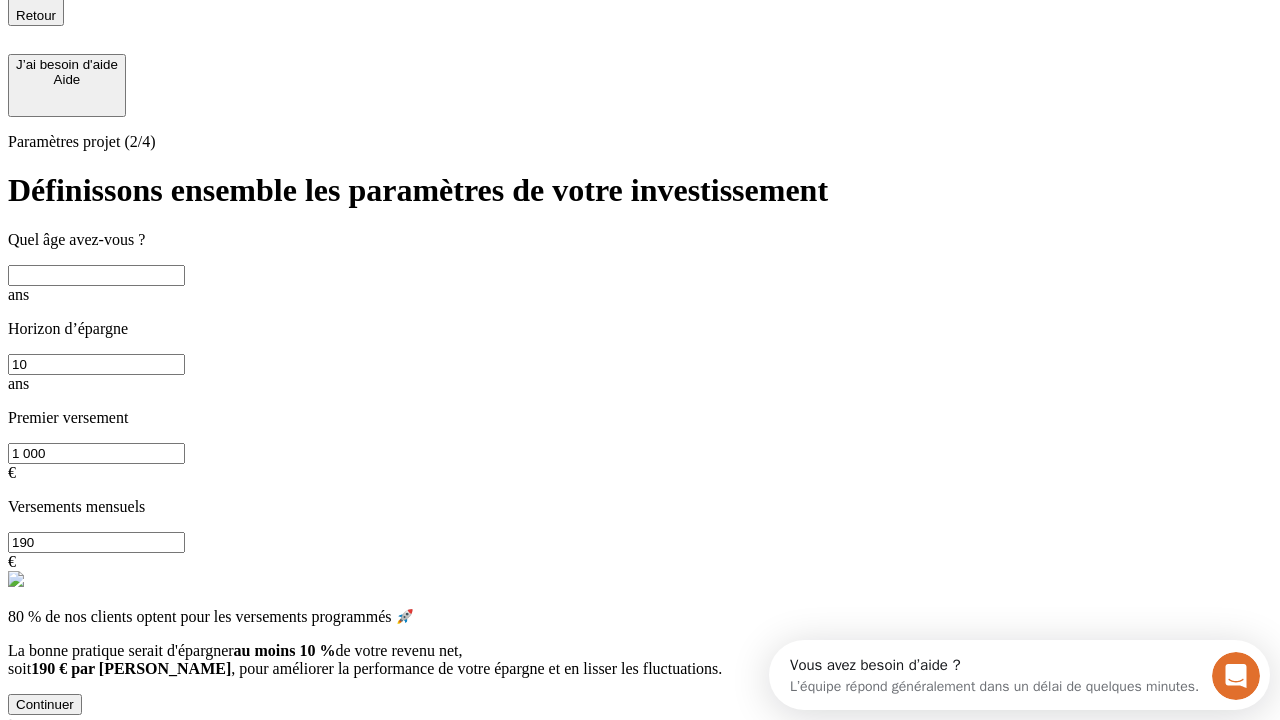 click at bounding box center [96, 275] 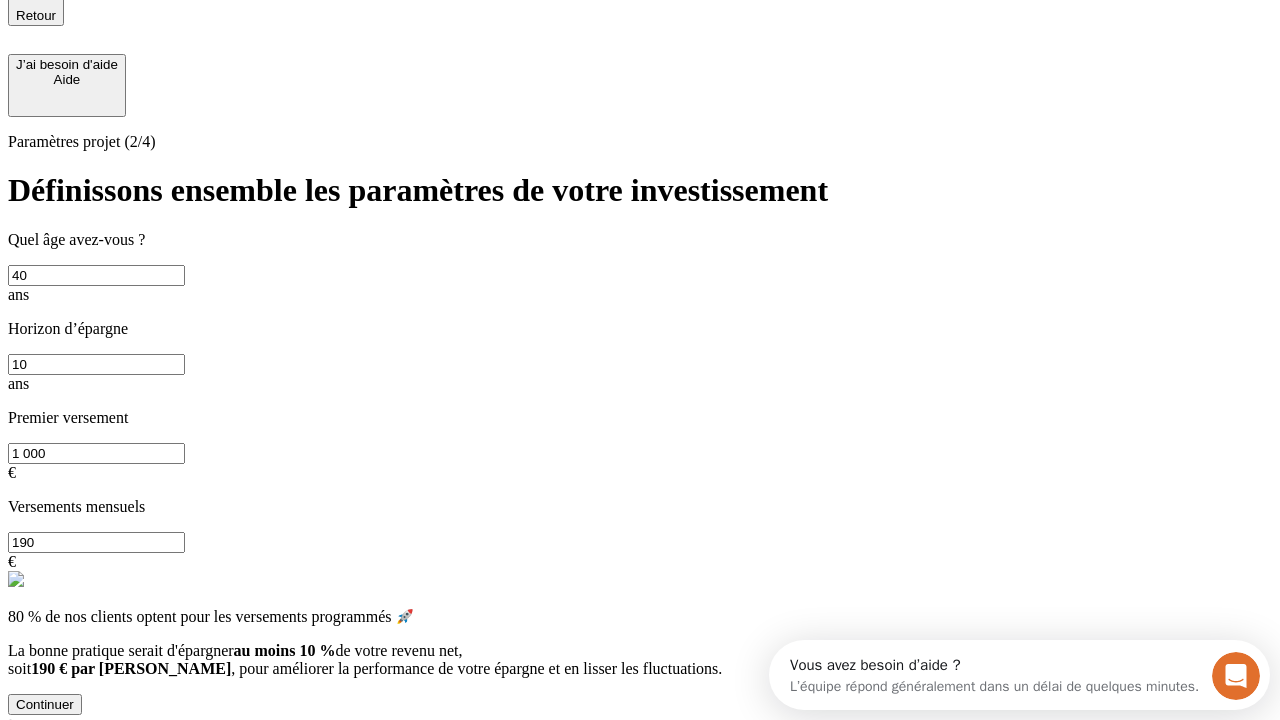 type on "40" 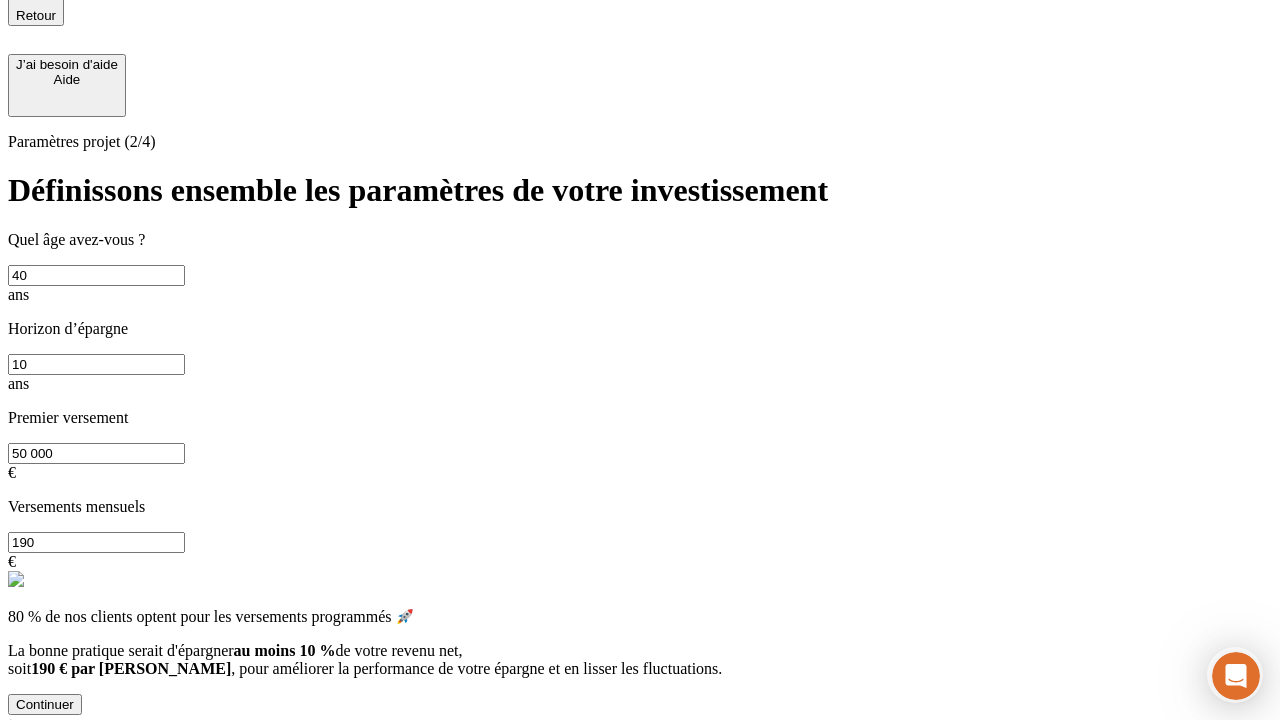 type on "50 000" 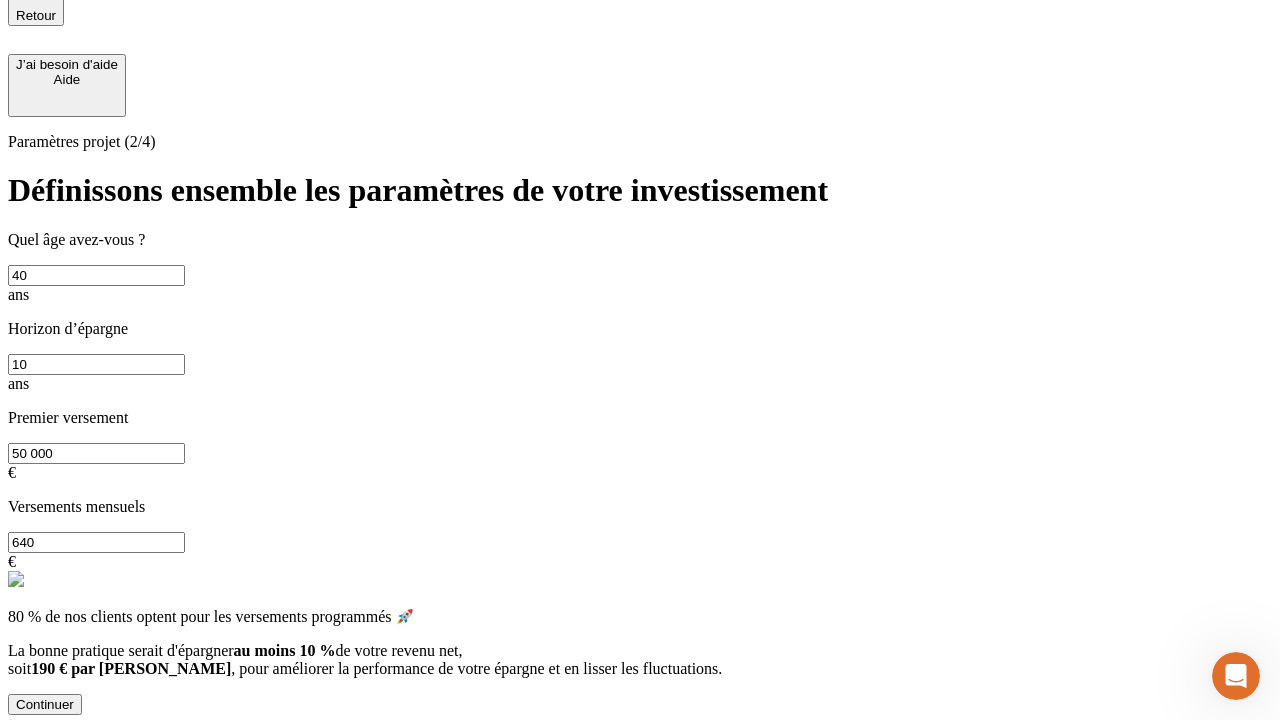 scroll, scrollTop: 12, scrollLeft: 0, axis: vertical 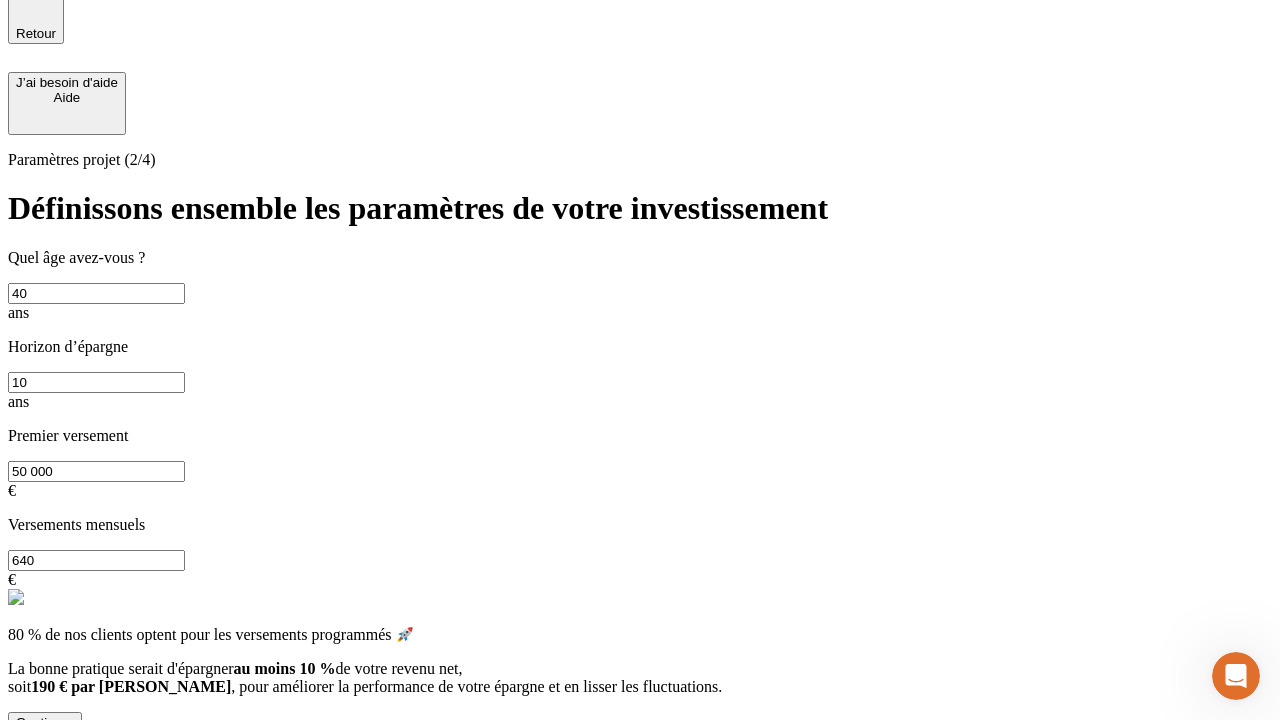 type on "640" 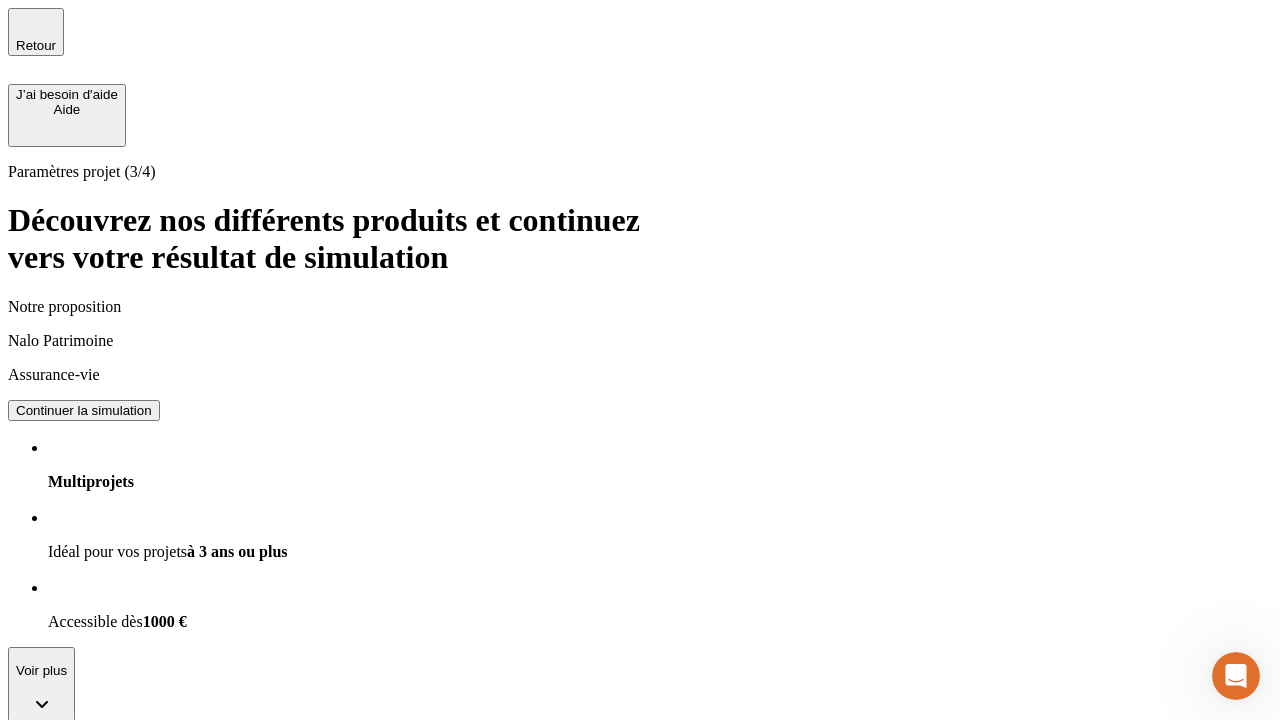 click on "Continuer la simulation" at bounding box center [84, 410] 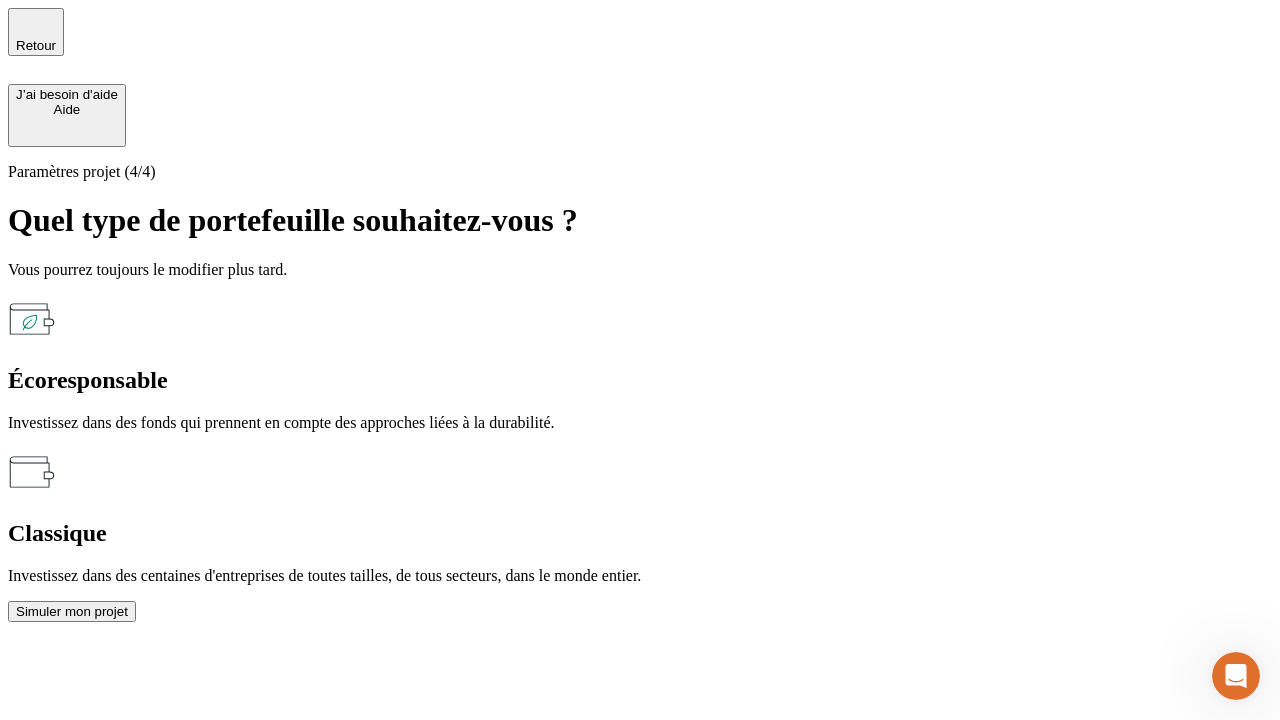 click on "Écoresponsable" at bounding box center [640, 380] 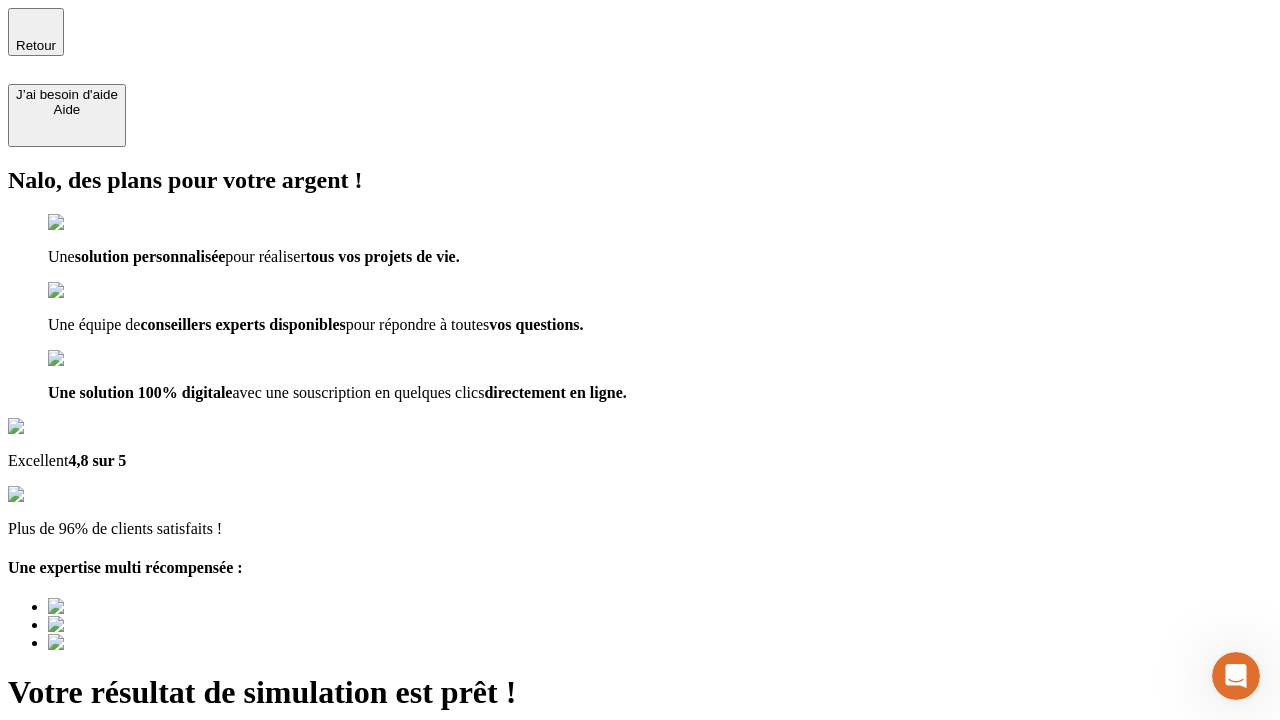 click on "Découvrir ma simulation" at bounding box center (87, 797) 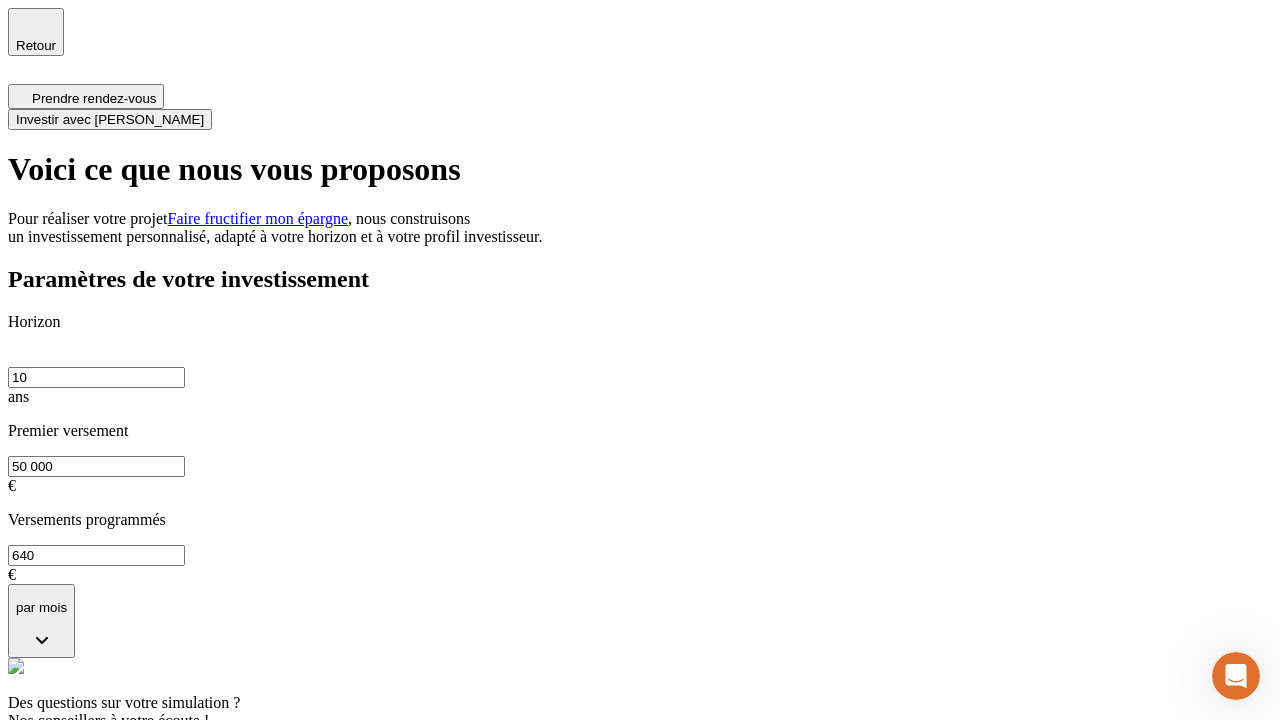 click on "Investir avec [PERSON_NAME]" at bounding box center (110, 119) 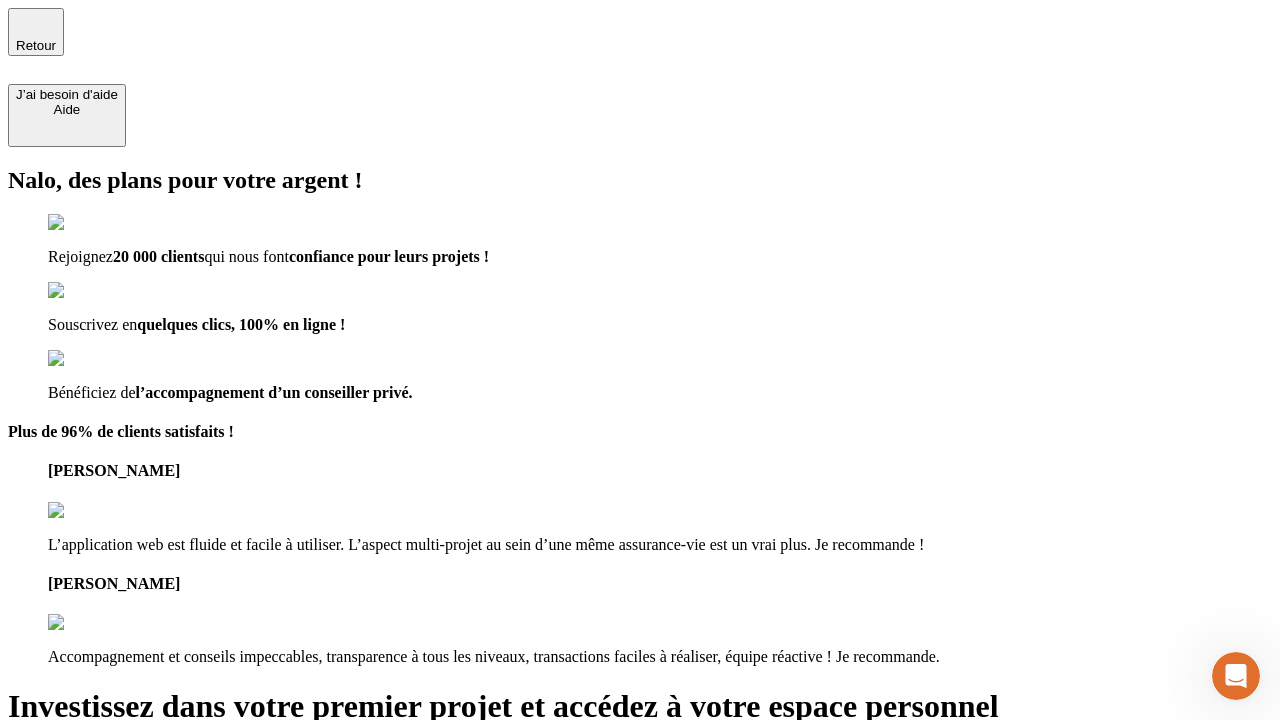 type on "[EMAIL_ADDRESS][DOMAIN_NAME]" 